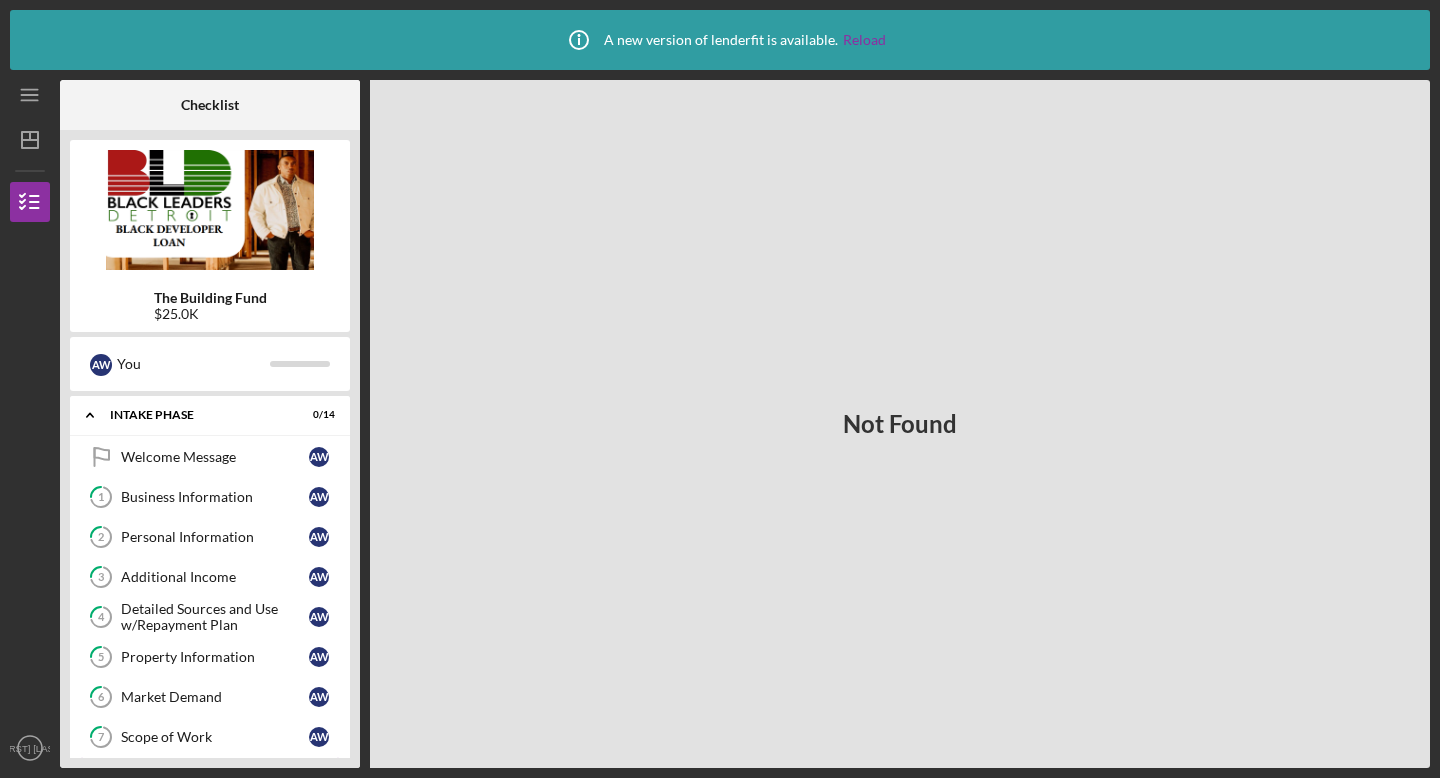 scroll, scrollTop: 0, scrollLeft: 0, axis: both 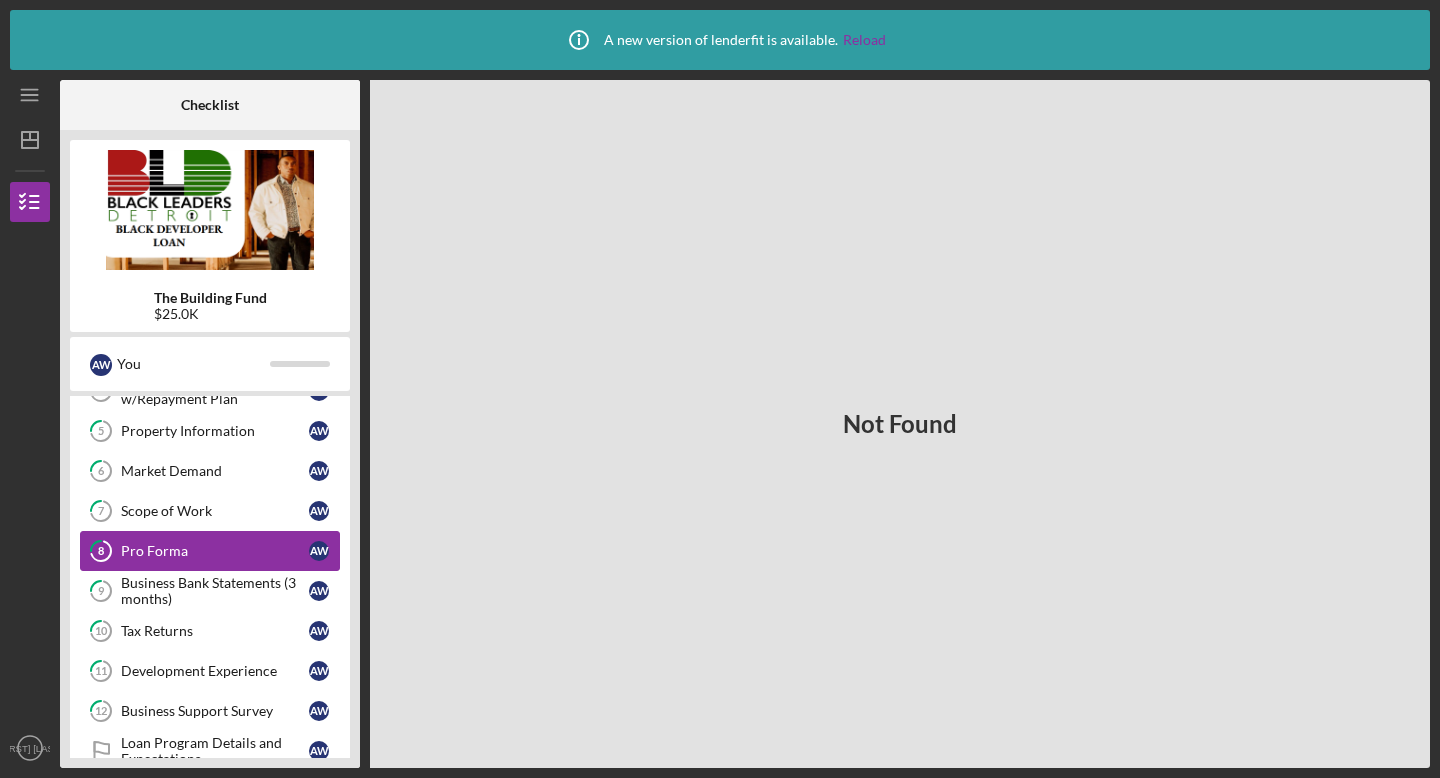 click on "Pro Forma" at bounding box center (215, 551) 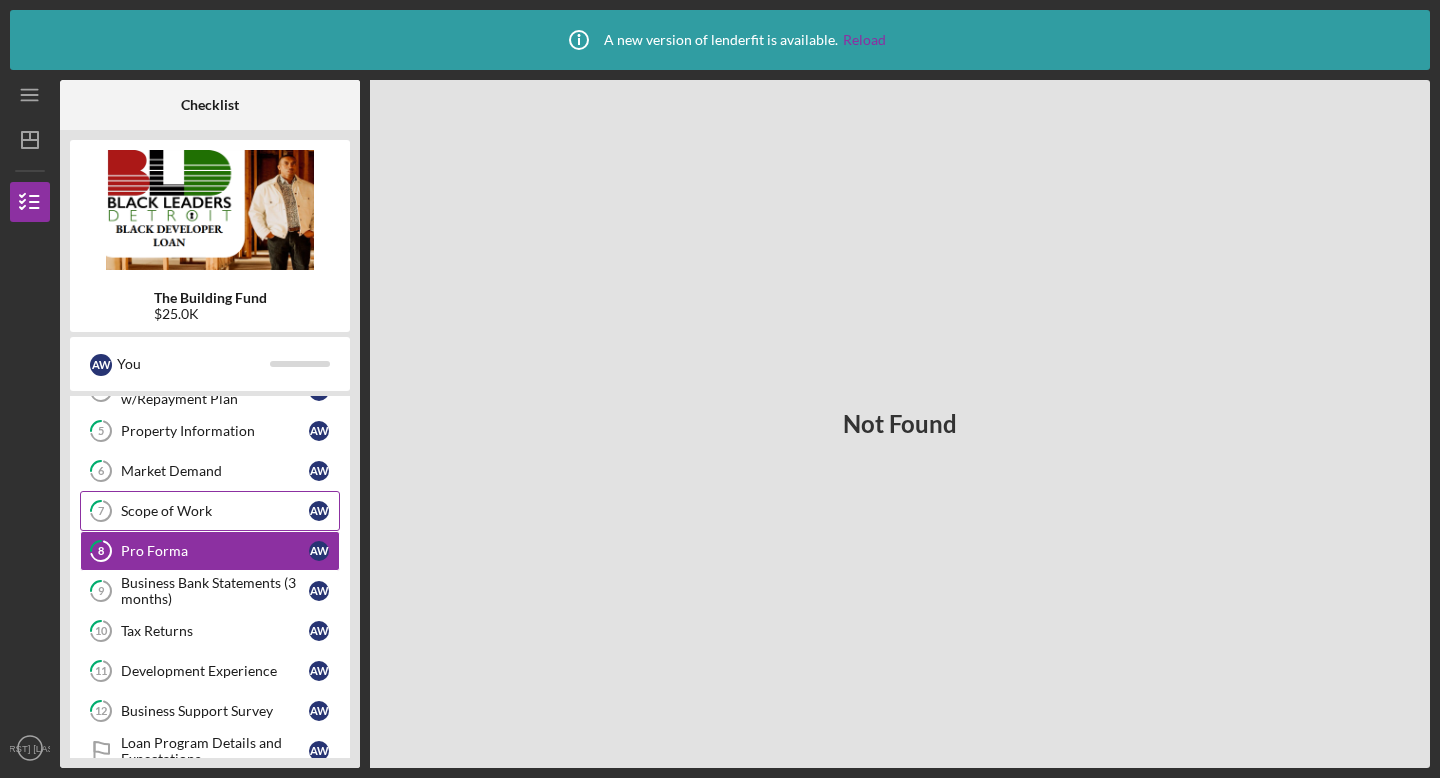 click on "Scope of Work" at bounding box center [215, 511] 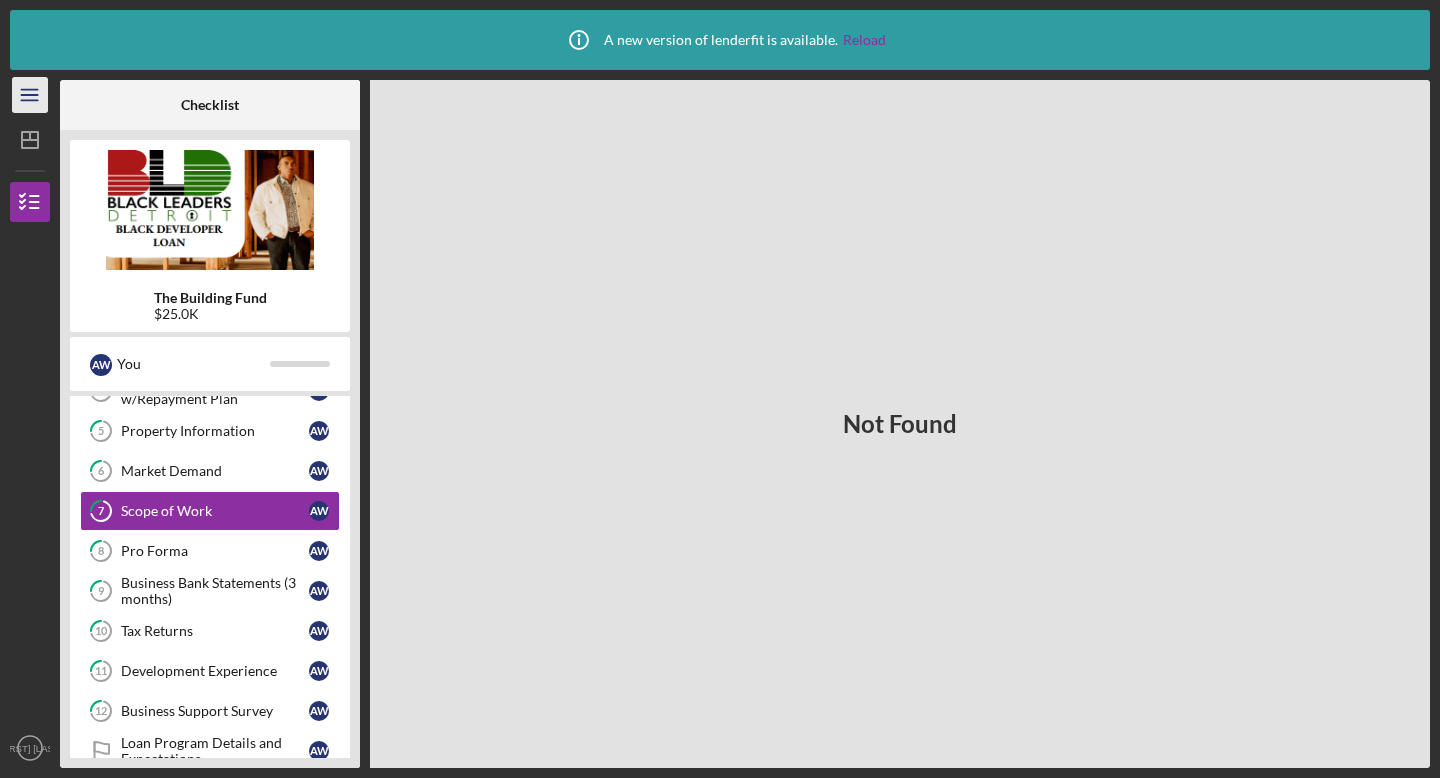 click on "Icon/Menu" 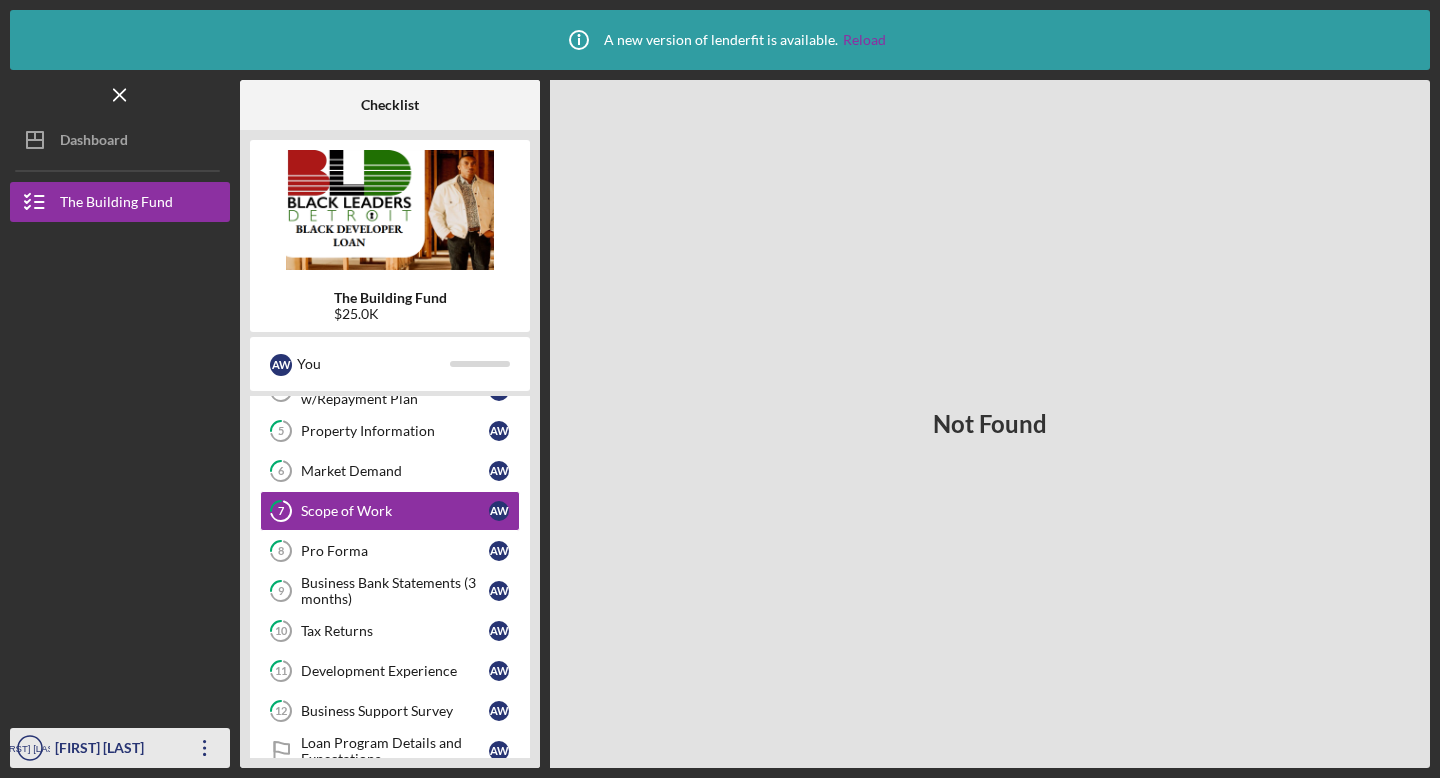 click on "[FIRST] [LAST]" at bounding box center (115, 750) 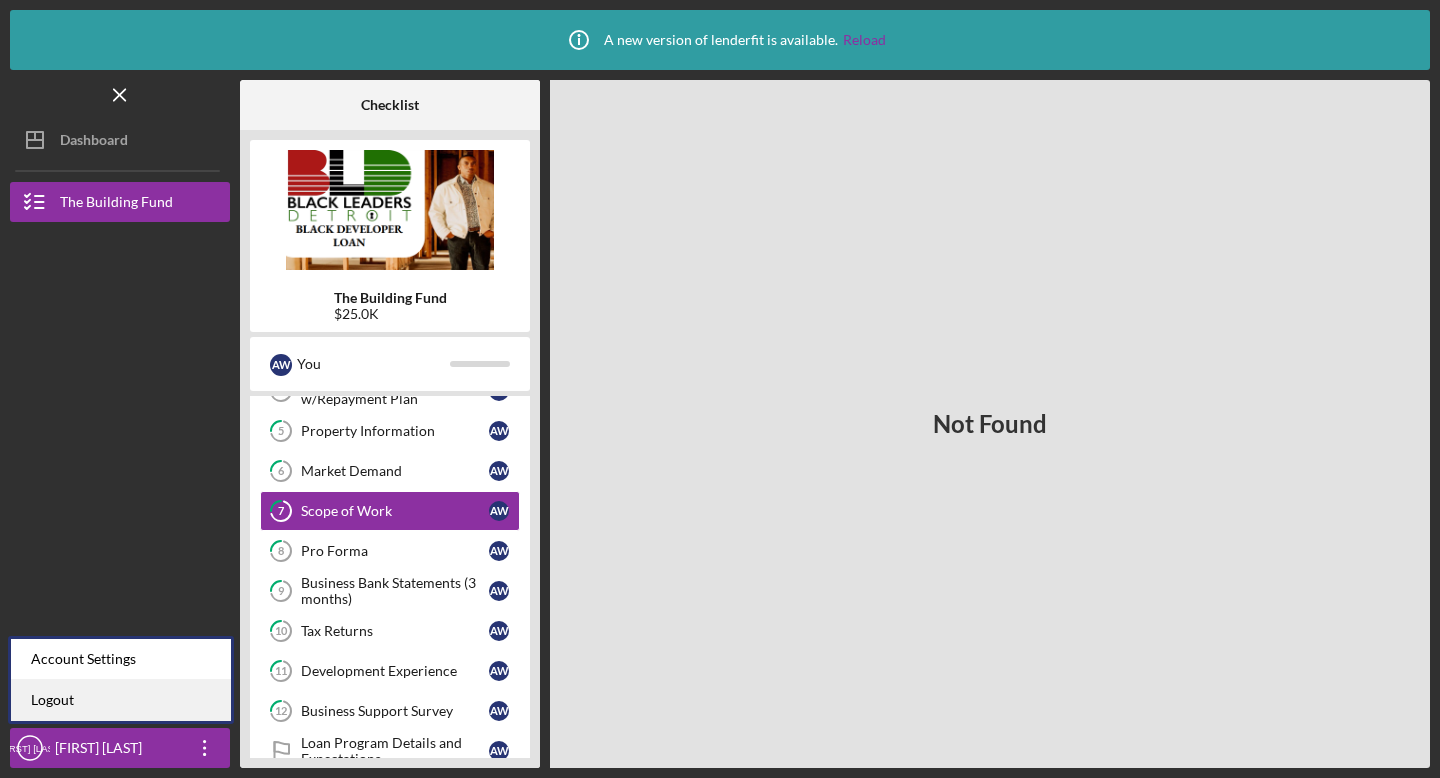 click on "Logout" at bounding box center [121, 700] 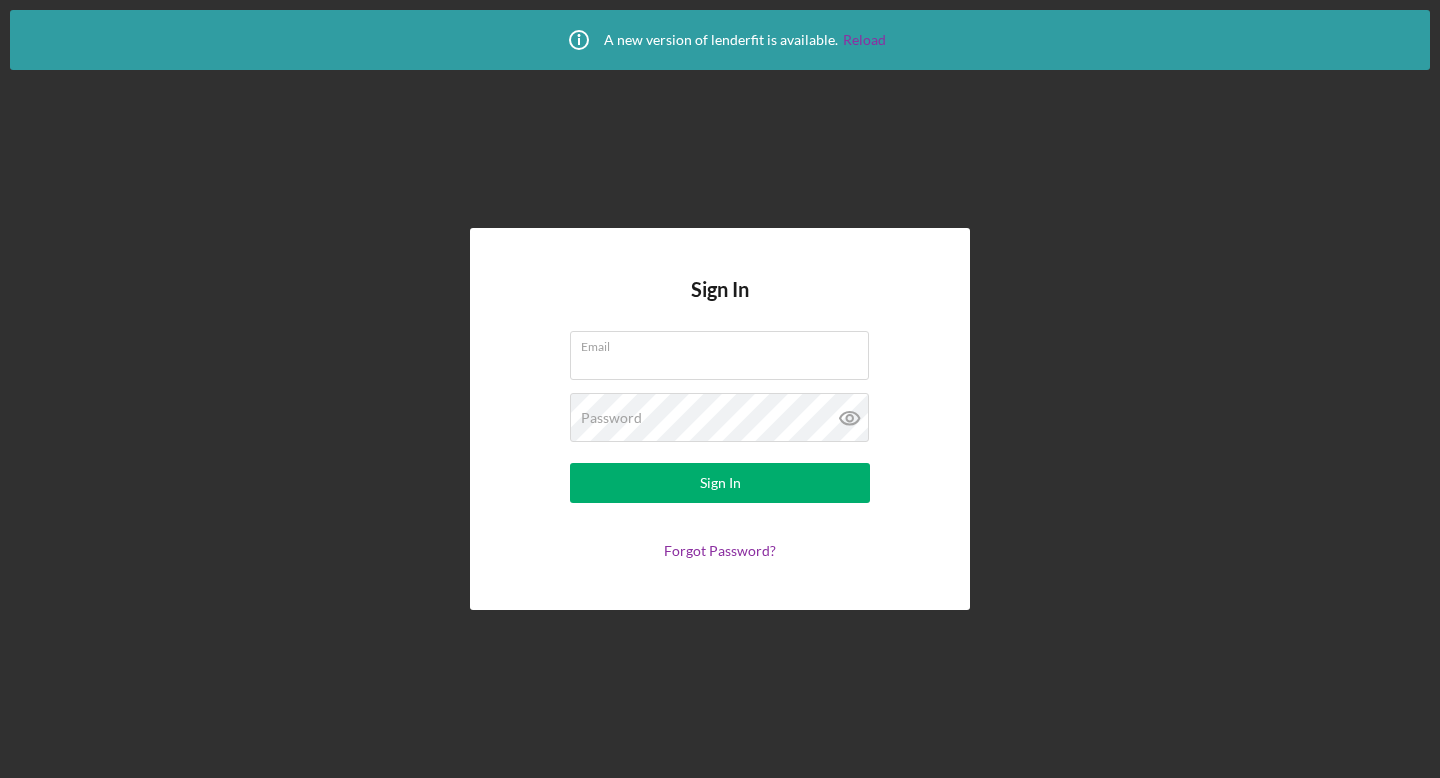 type on "[EMAIL]@[DOMAIN].com" 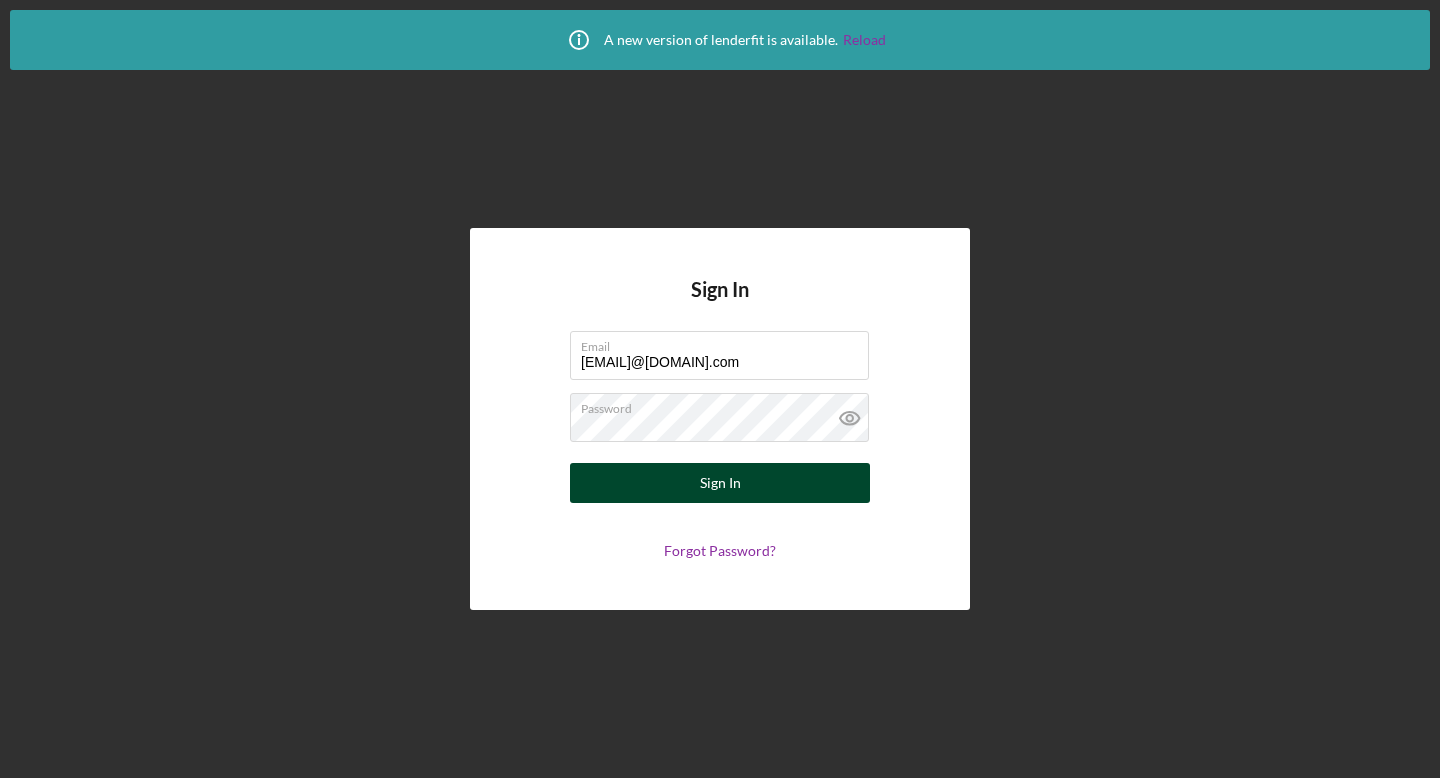 click on "Sign In" at bounding box center [720, 483] 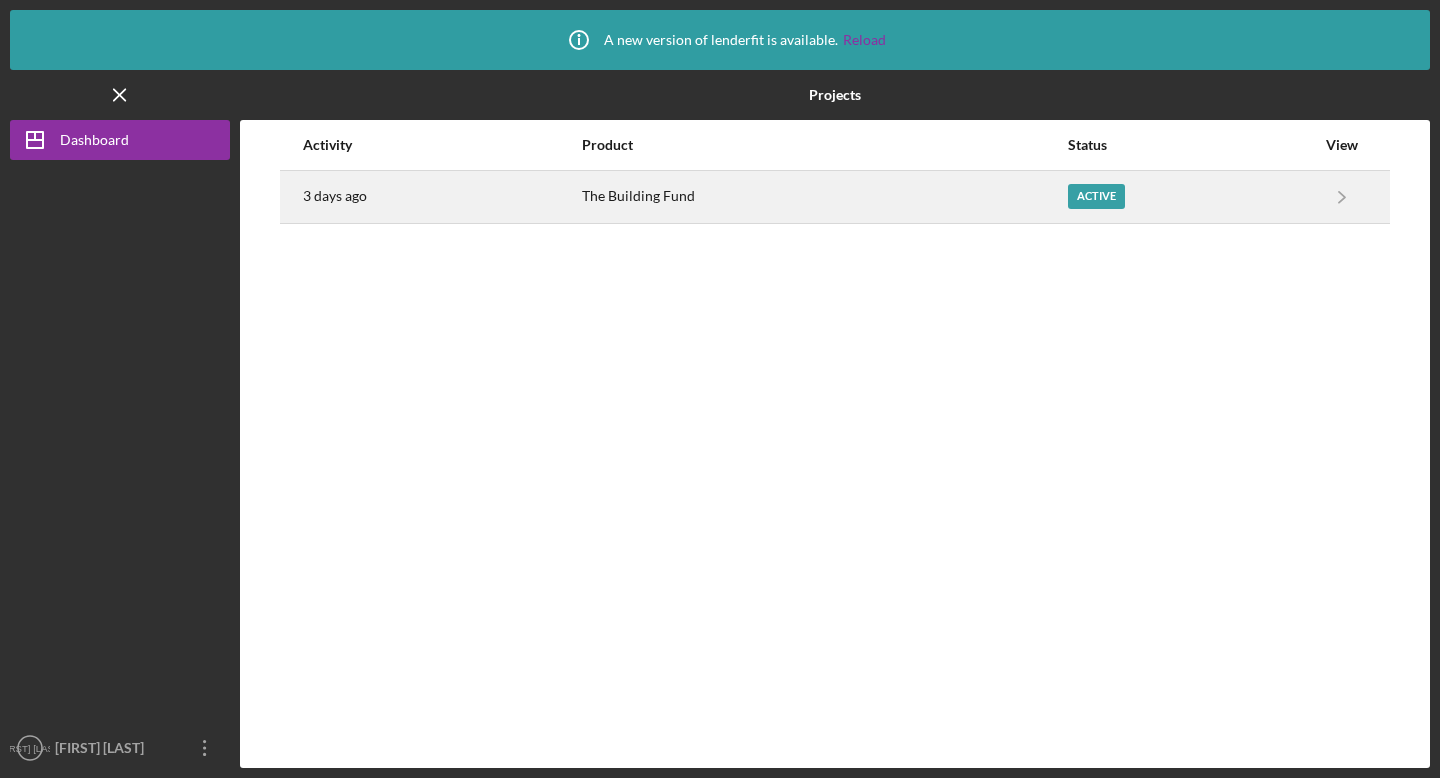 click on "The Building Fund" at bounding box center (824, 197) 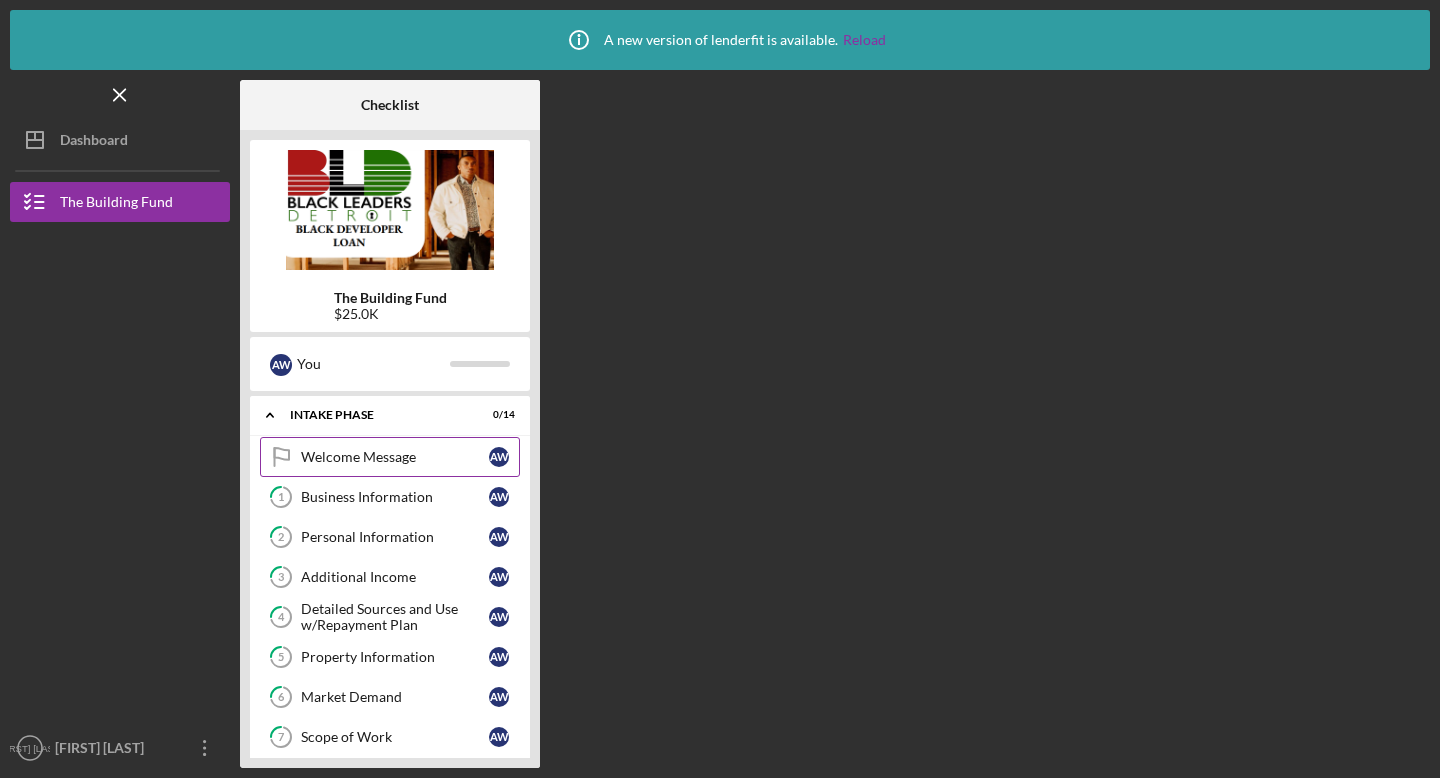 click on "Welcome Message Welcome Message a [FIRST] [LAST]" at bounding box center (390, 457) 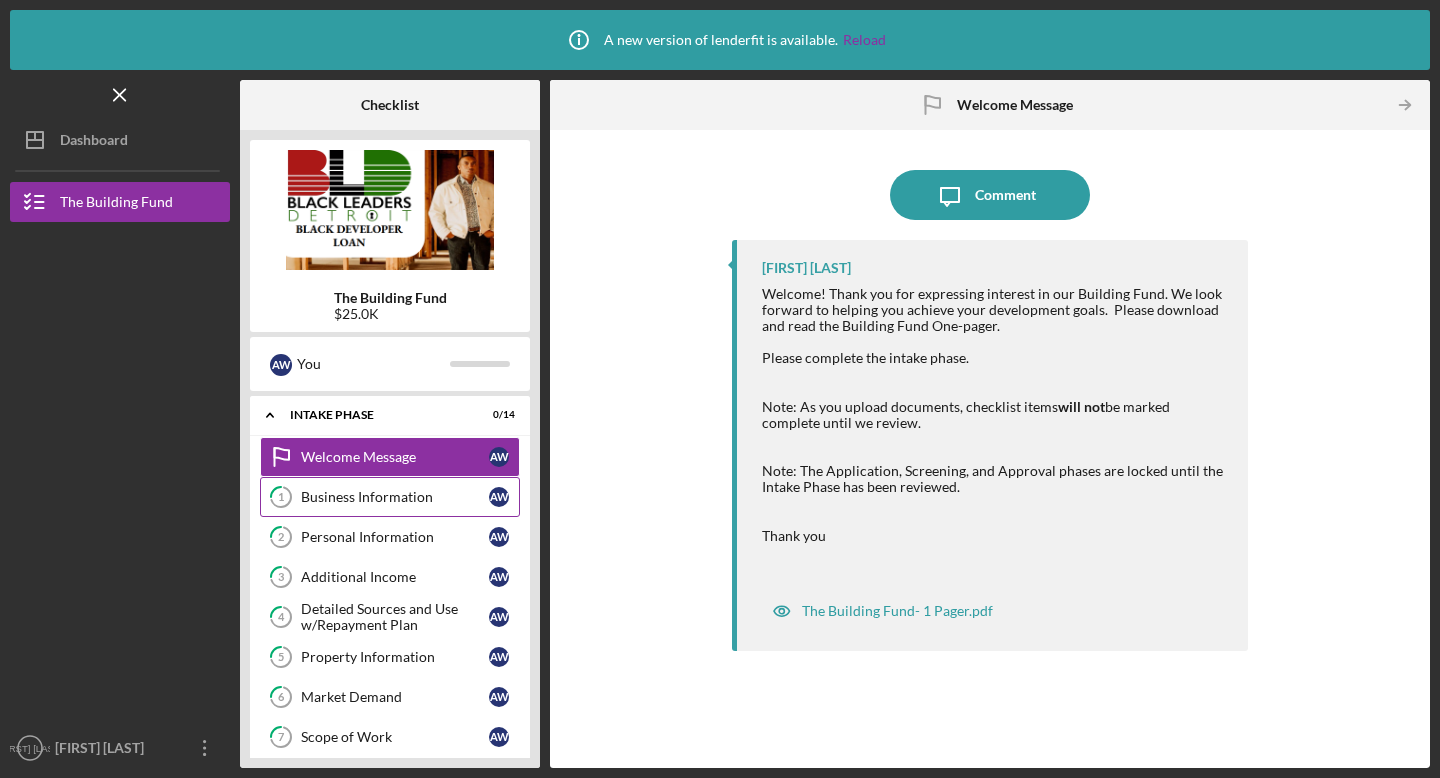 click on "Business Information" at bounding box center (395, 497) 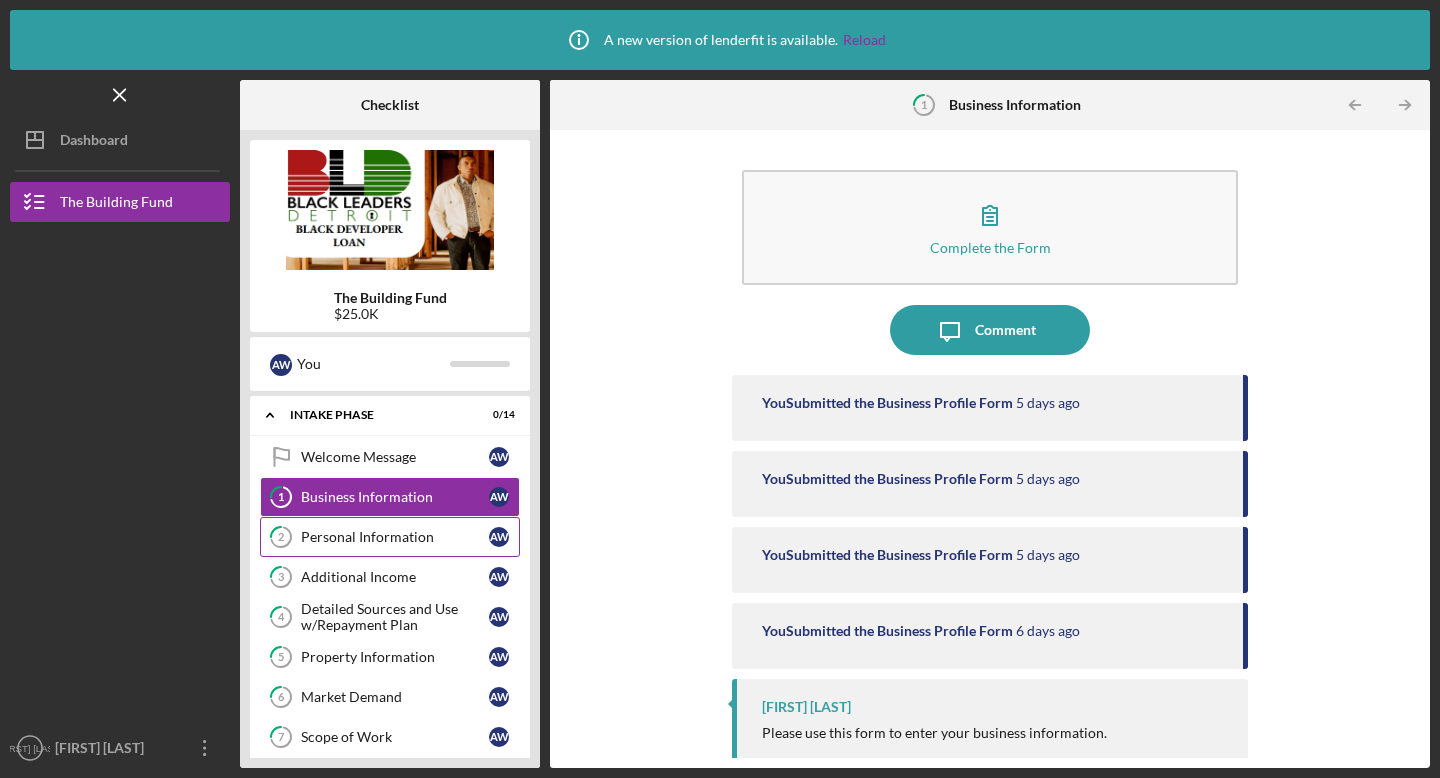 click on "Personal Information" at bounding box center (395, 537) 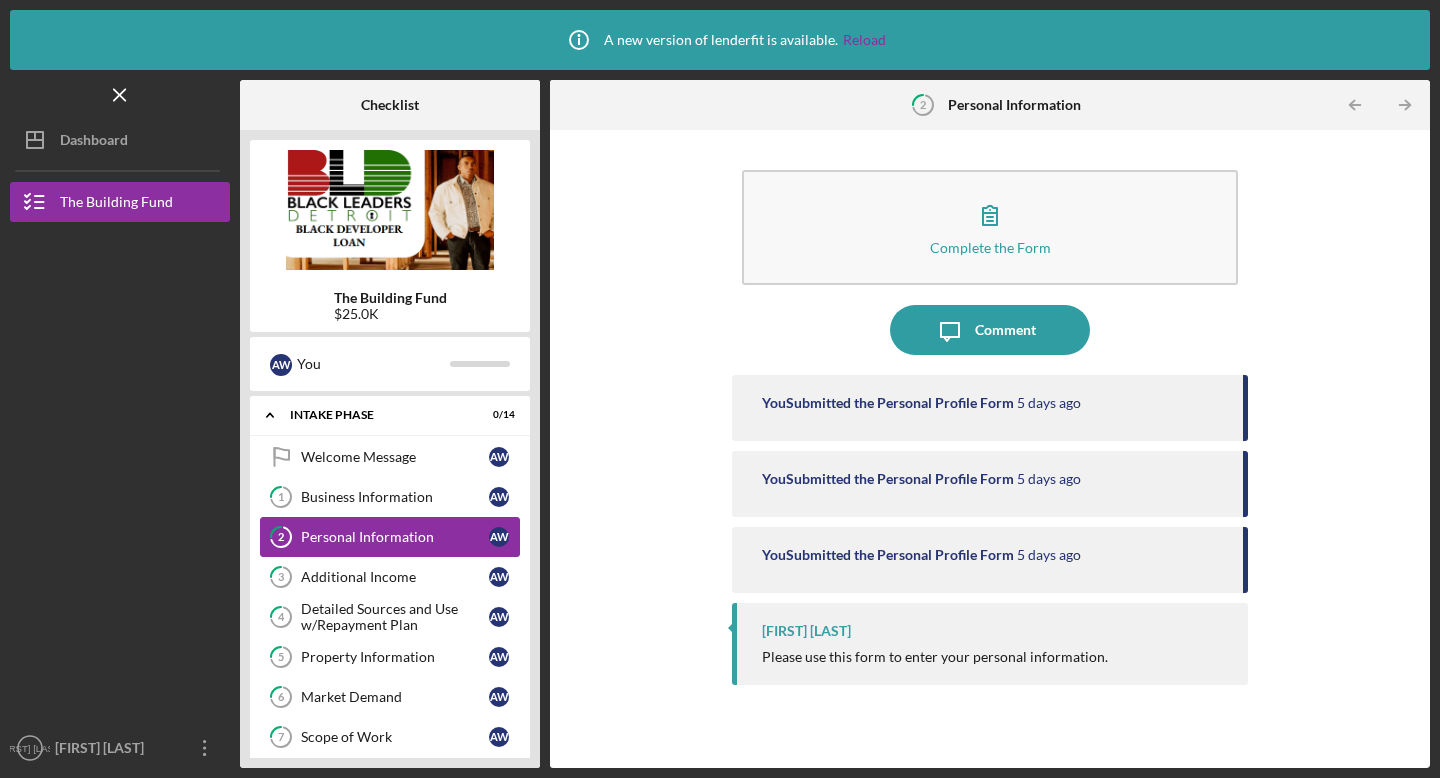 scroll, scrollTop: 3, scrollLeft: 0, axis: vertical 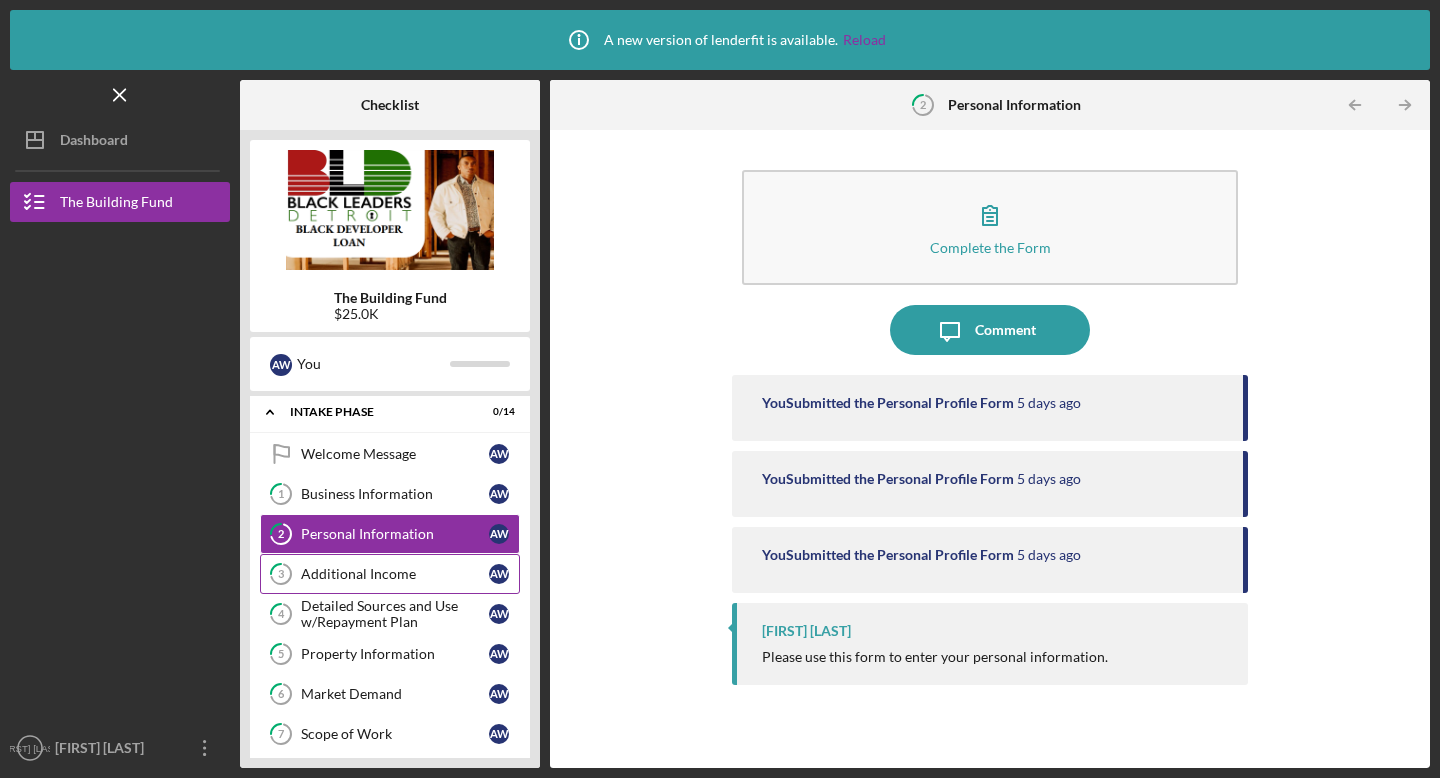 click on "Additional Income" at bounding box center [395, 574] 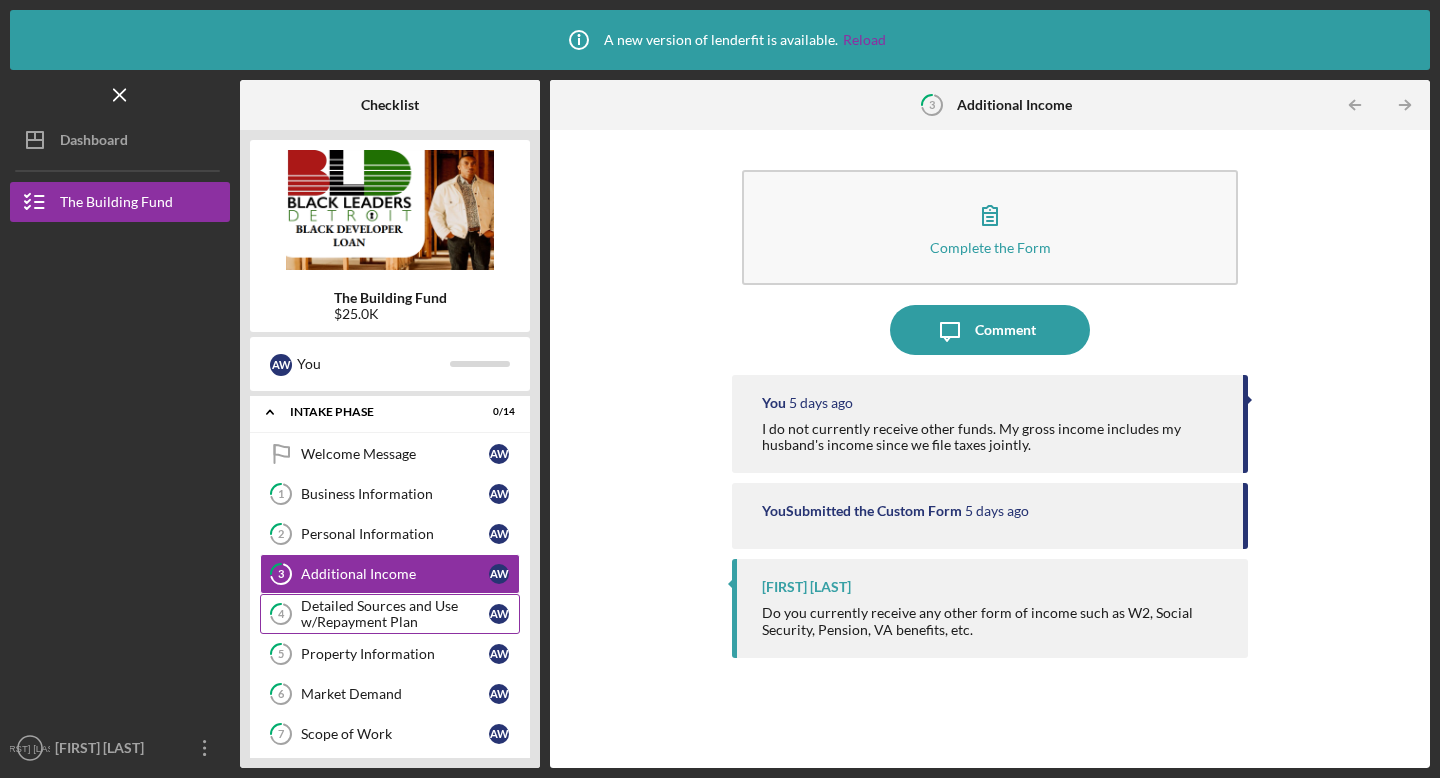 click on "Detailed Sources and Use w/Repayment Plan" at bounding box center [395, 614] 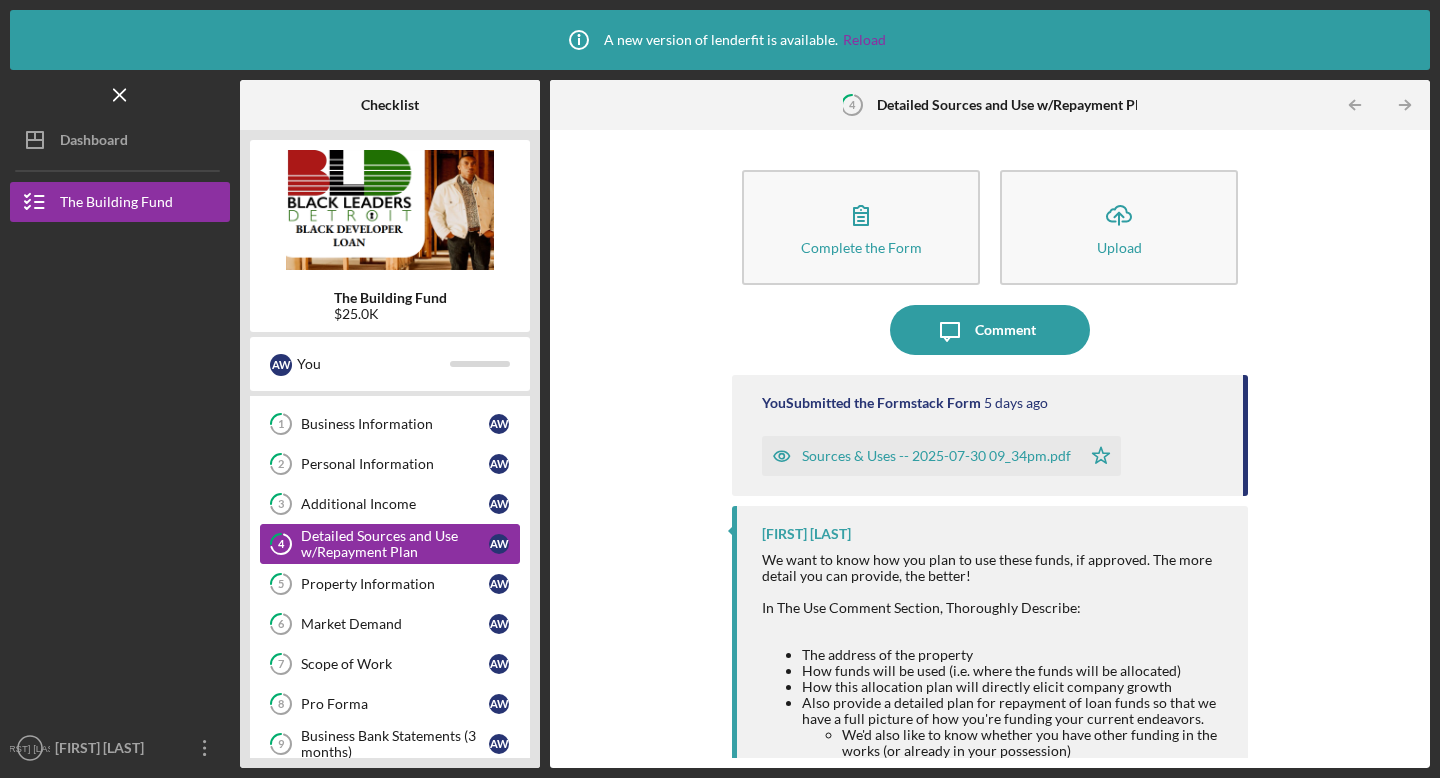 scroll, scrollTop: 61, scrollLeft: 0, axis: vertical 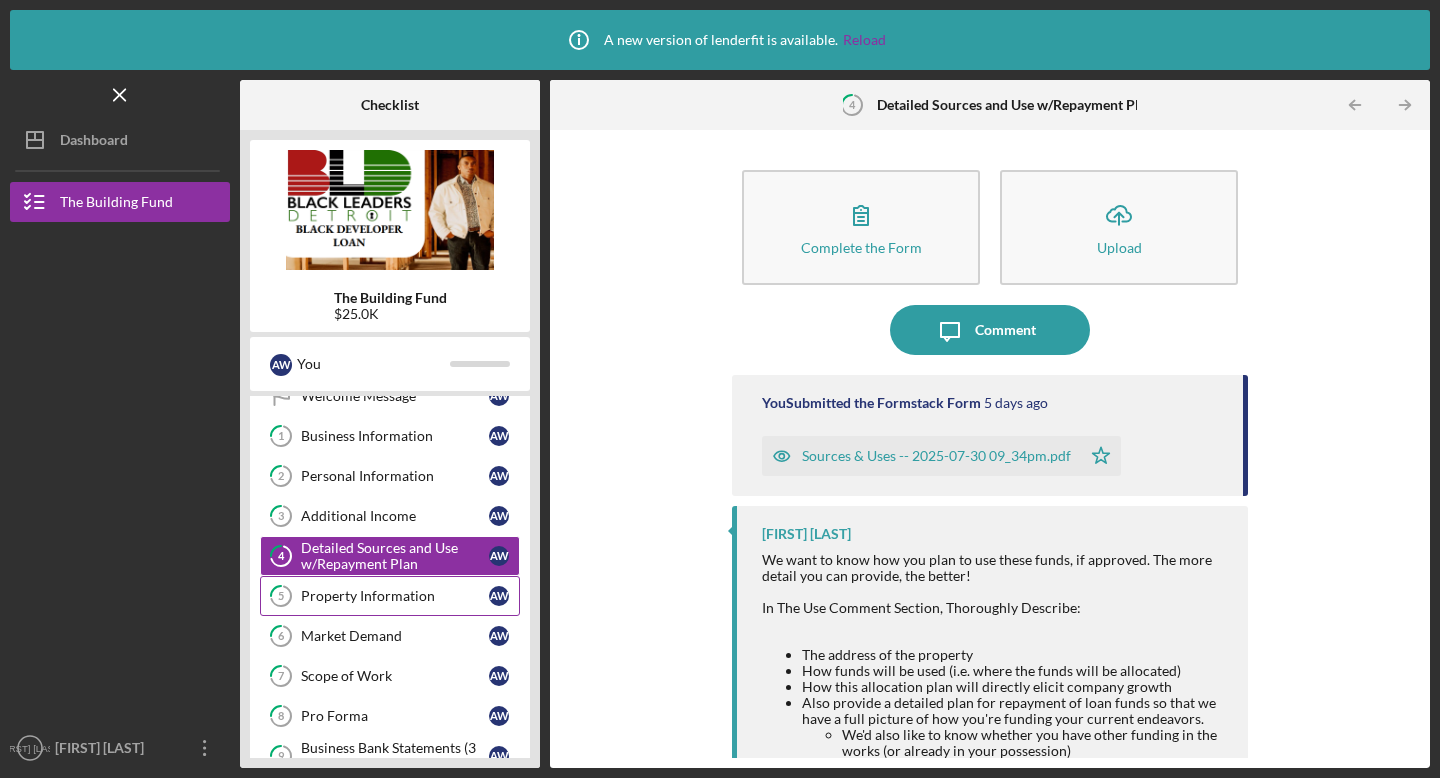click on "Property Information" at bounding box center [395, 596] 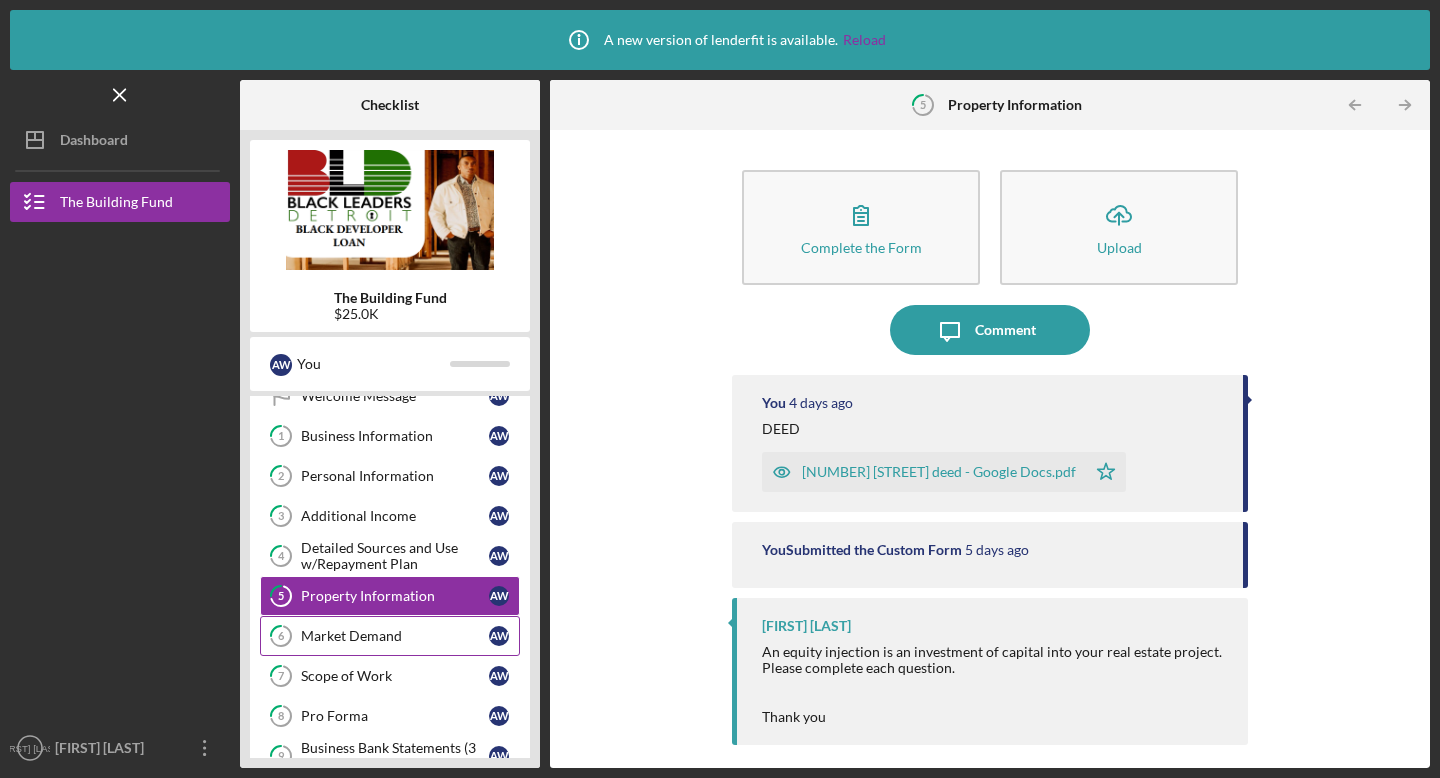 click on "Market Demand" at bounding box center (395, 636) 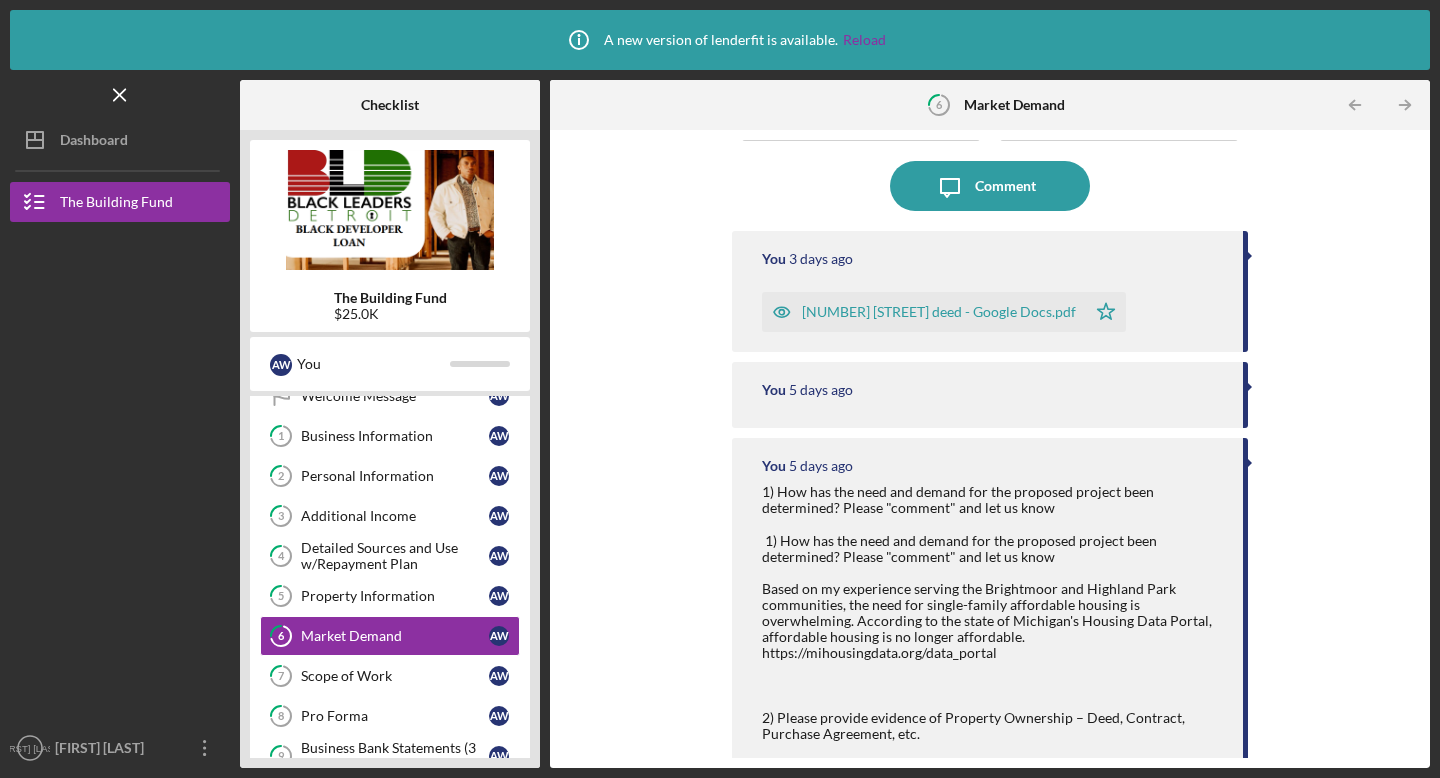 scroll, scrollTop: 147, scrollLeft: 0, axis: vertical 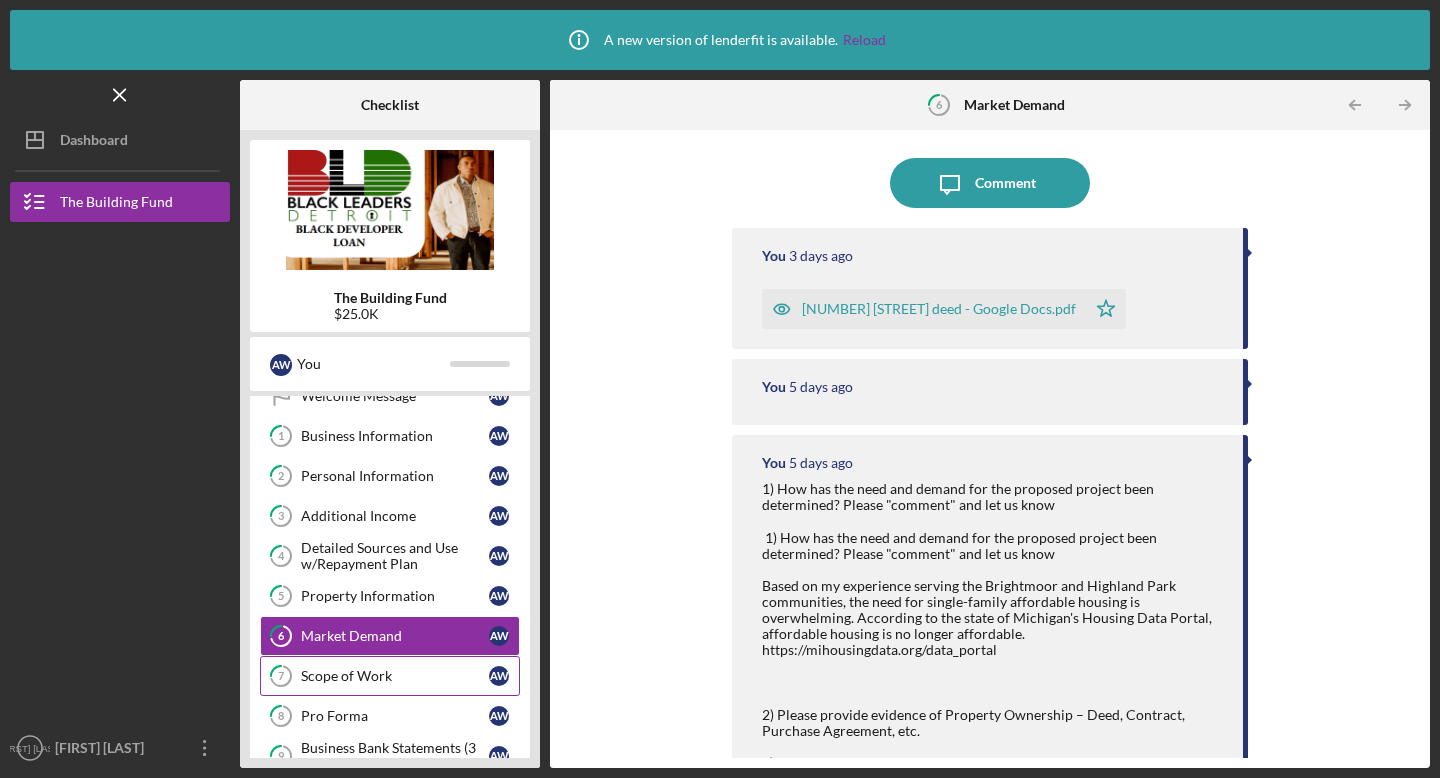 click on "Scope of Work" at bounding box center [395, 676] 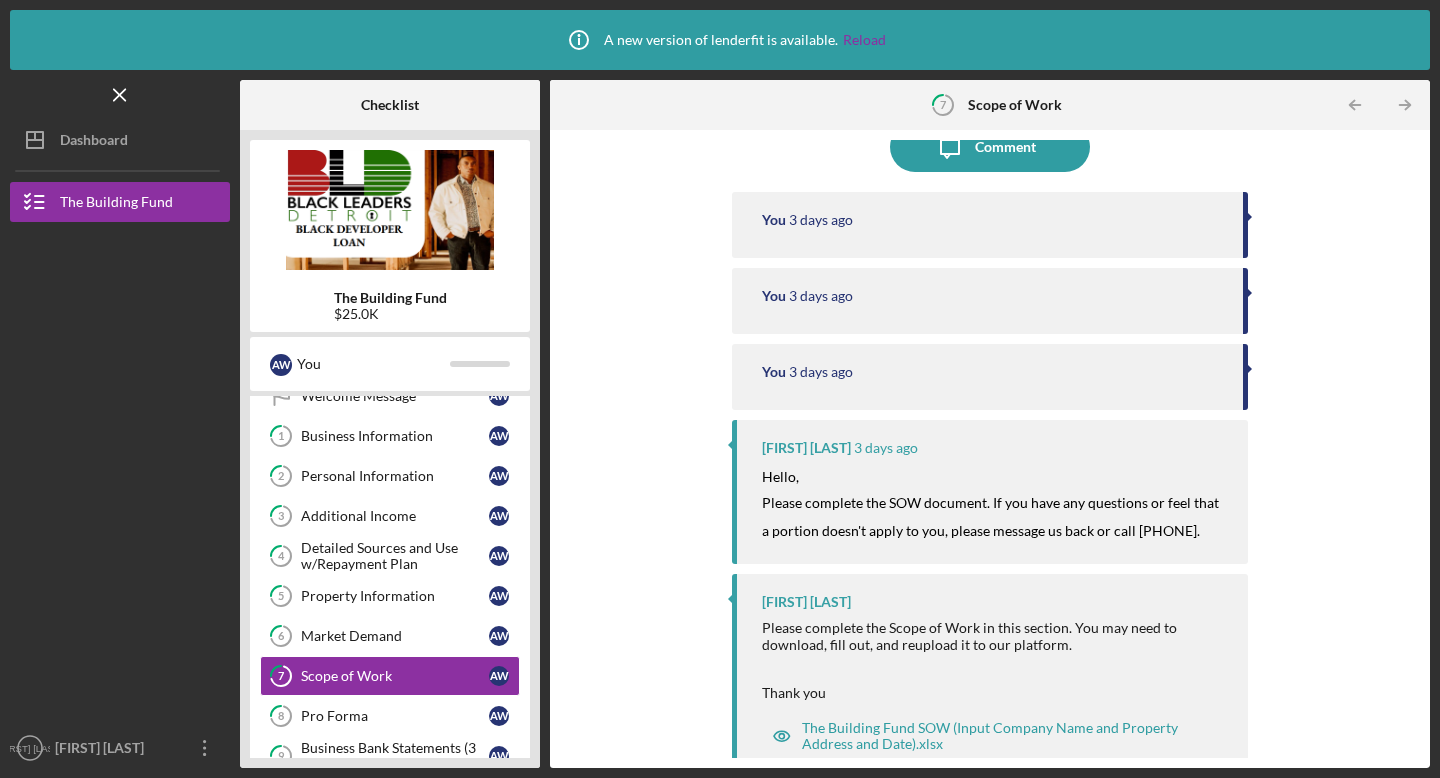 scroll, scrollTop: 201, scrollLeft: 0, axis: vertical 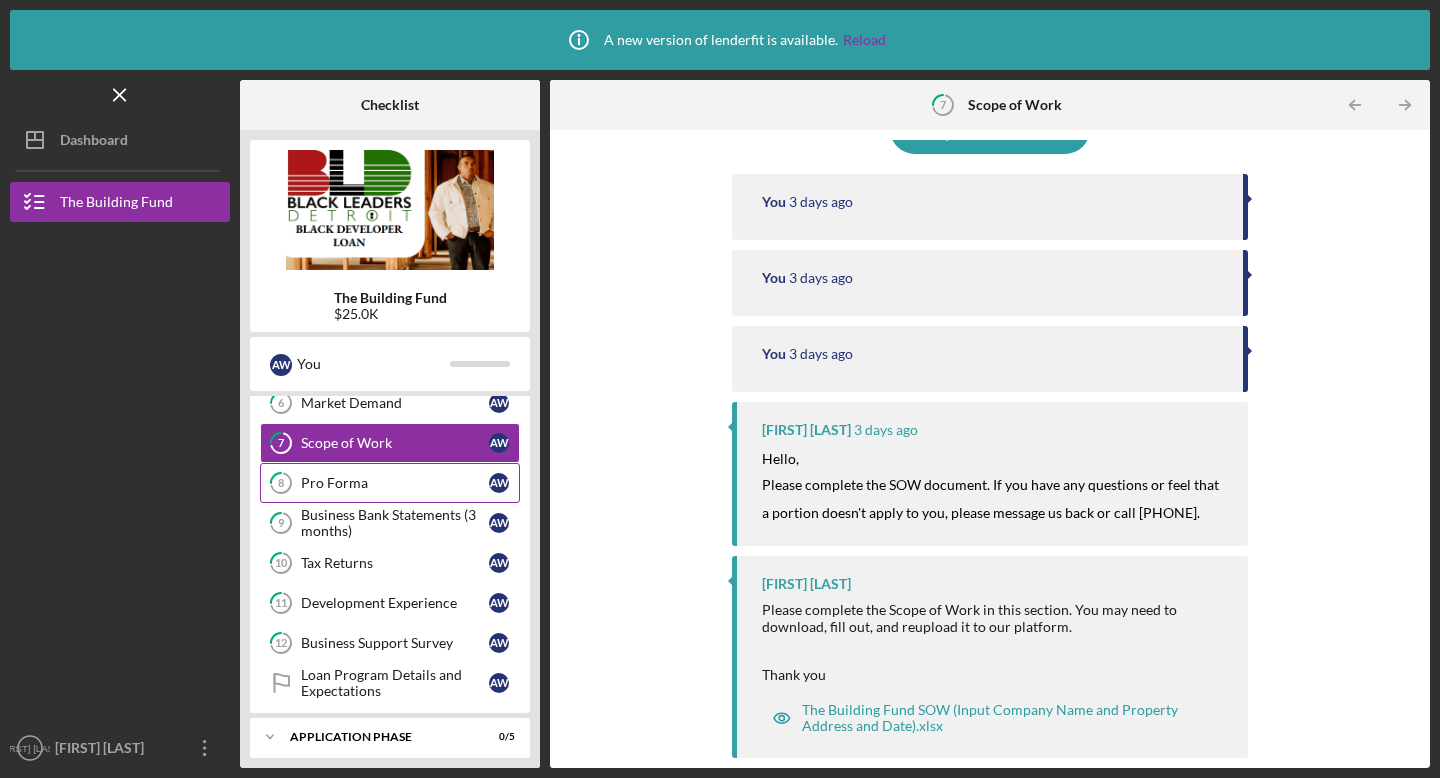 click on "Pro Forma" at bounding box center [395, 483] 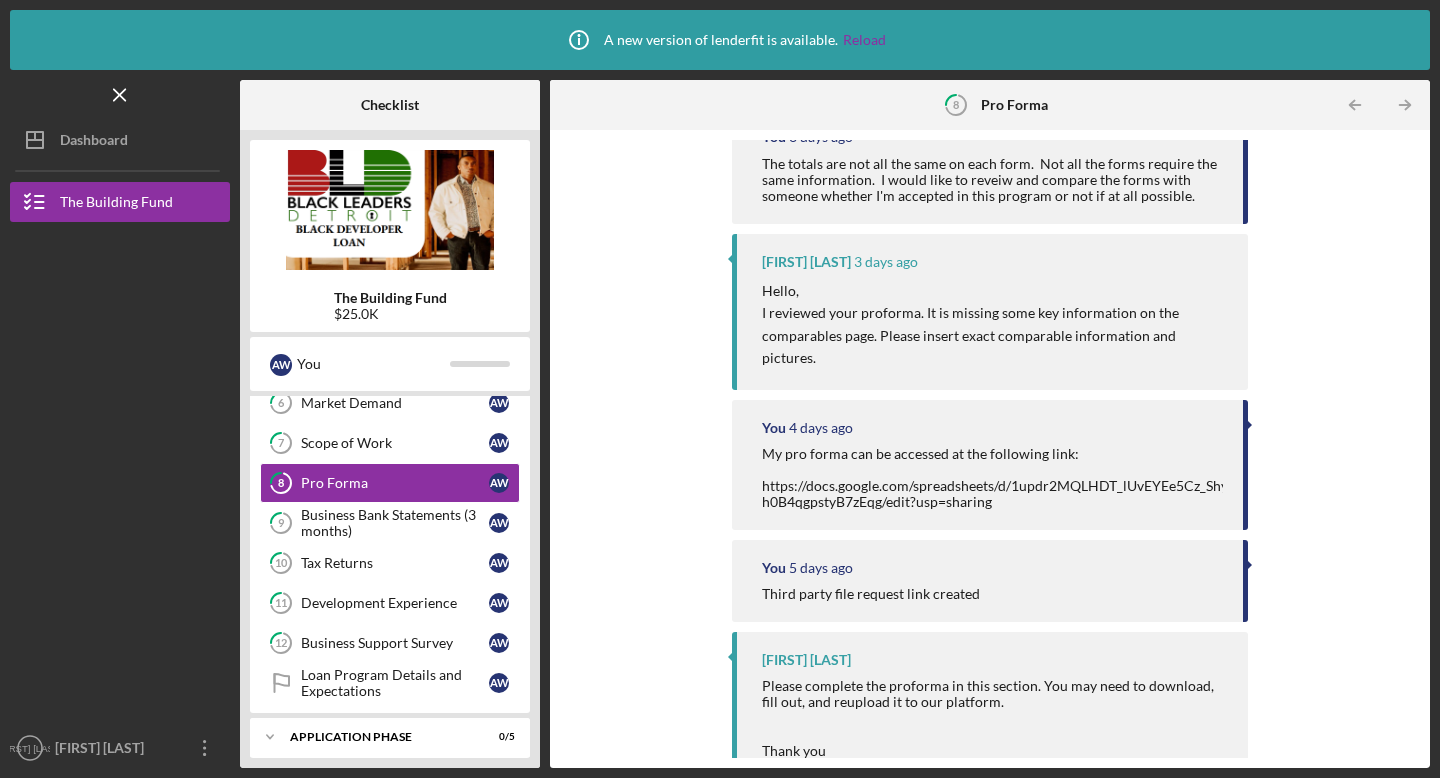 scroll, scrollTop: 579, scrollLeft: 0, axis: vertical 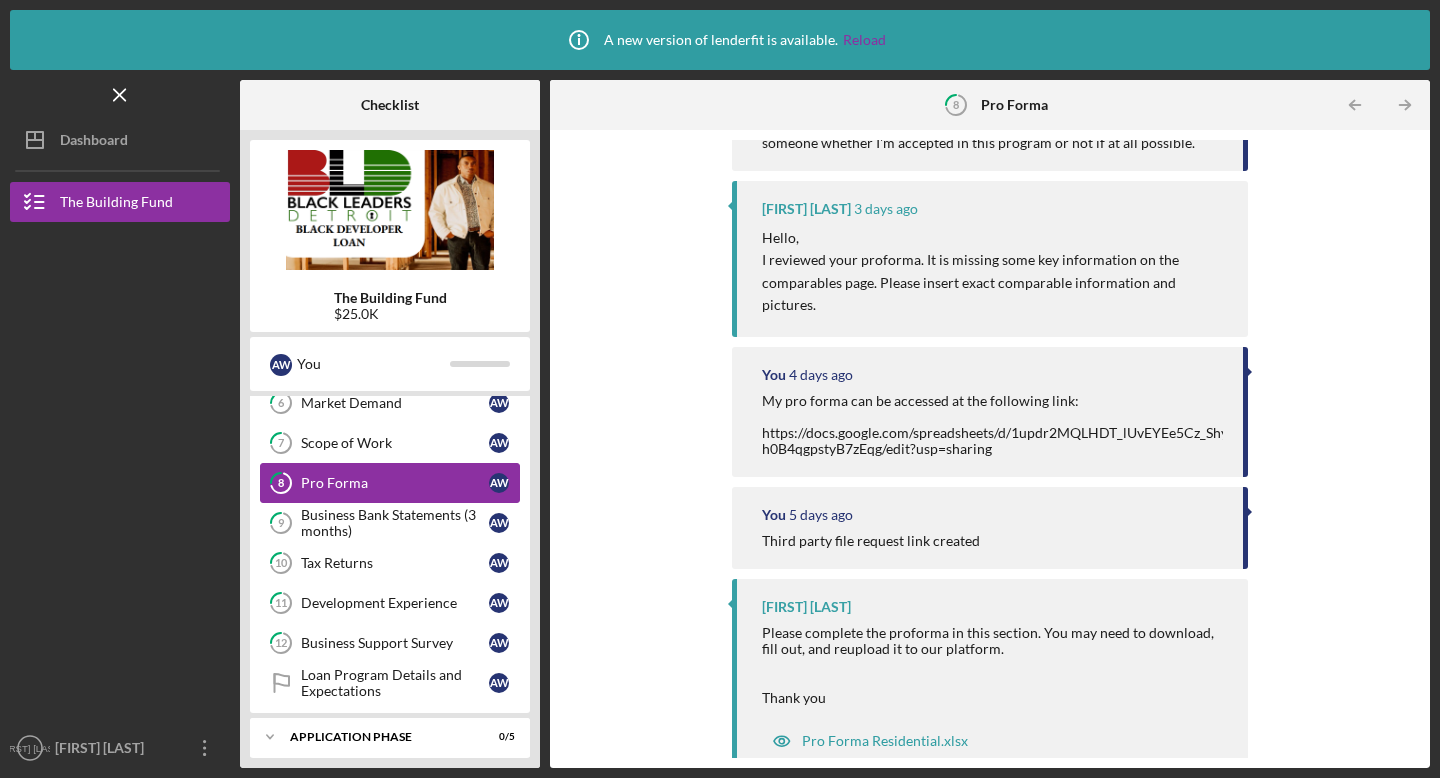 click on "Pro Forma" at bounding box center (395, 483) 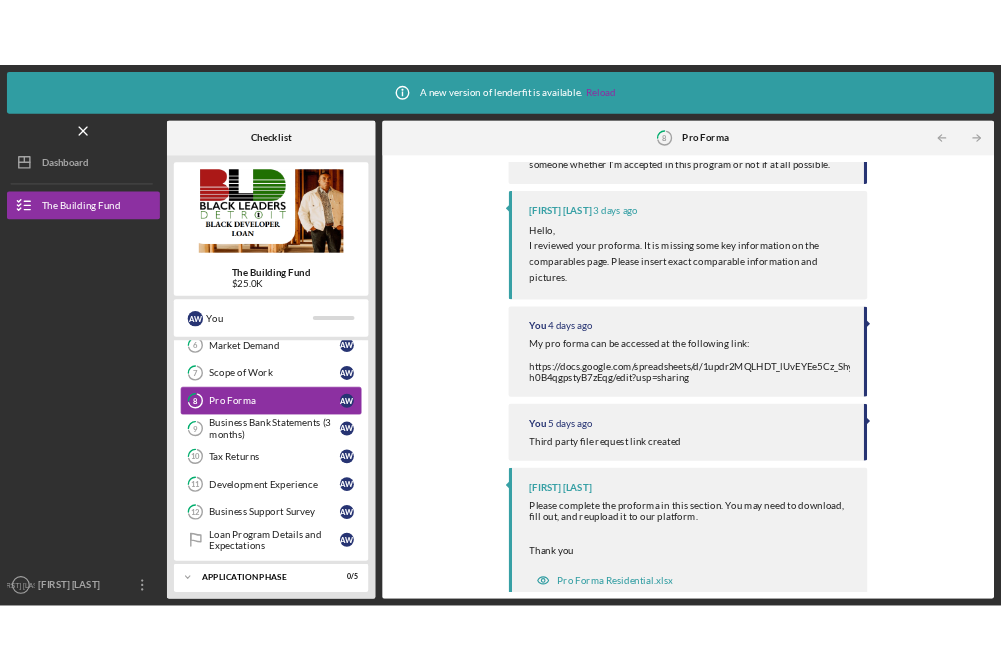 scroll, scrollTop: 0, scrollLeft: 0, axis: both 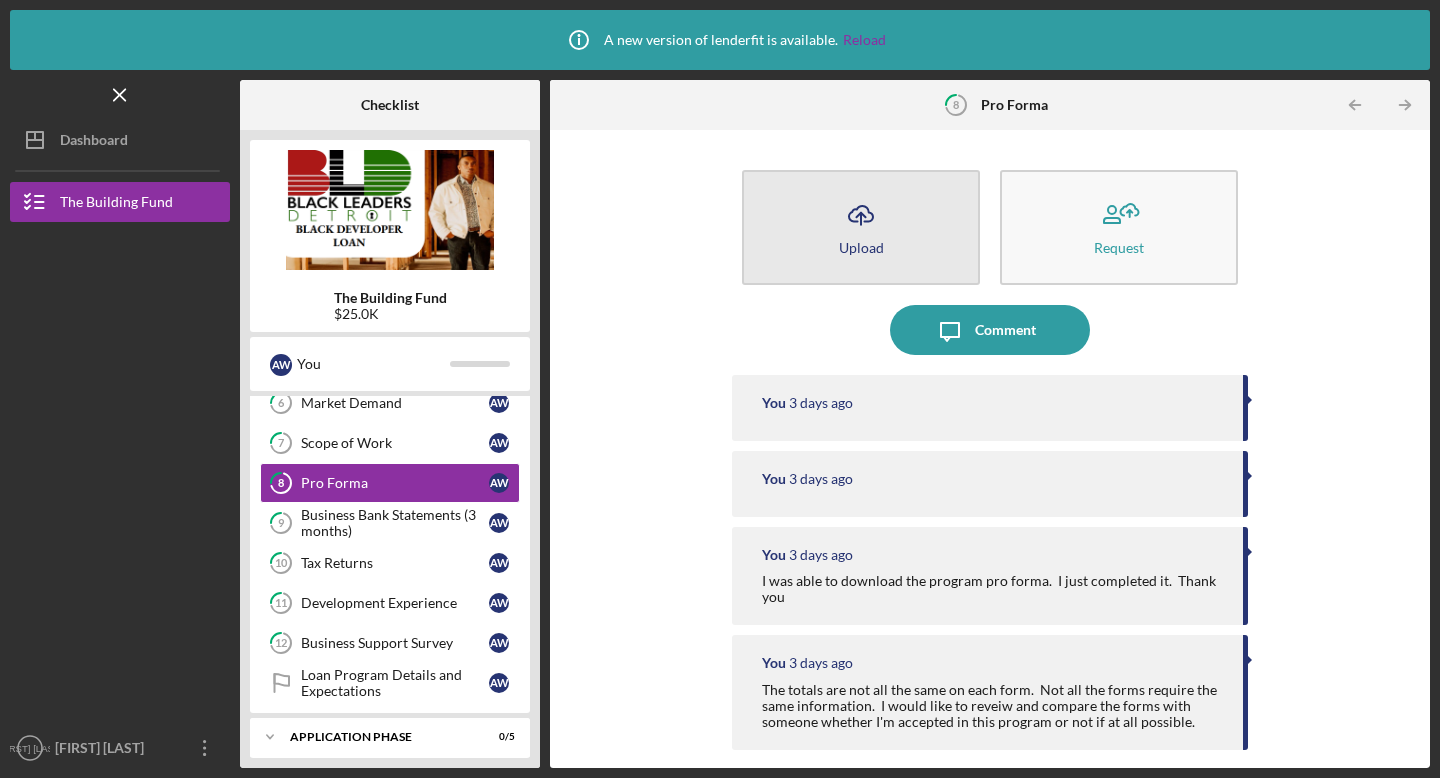 click on "Icon/Upload" 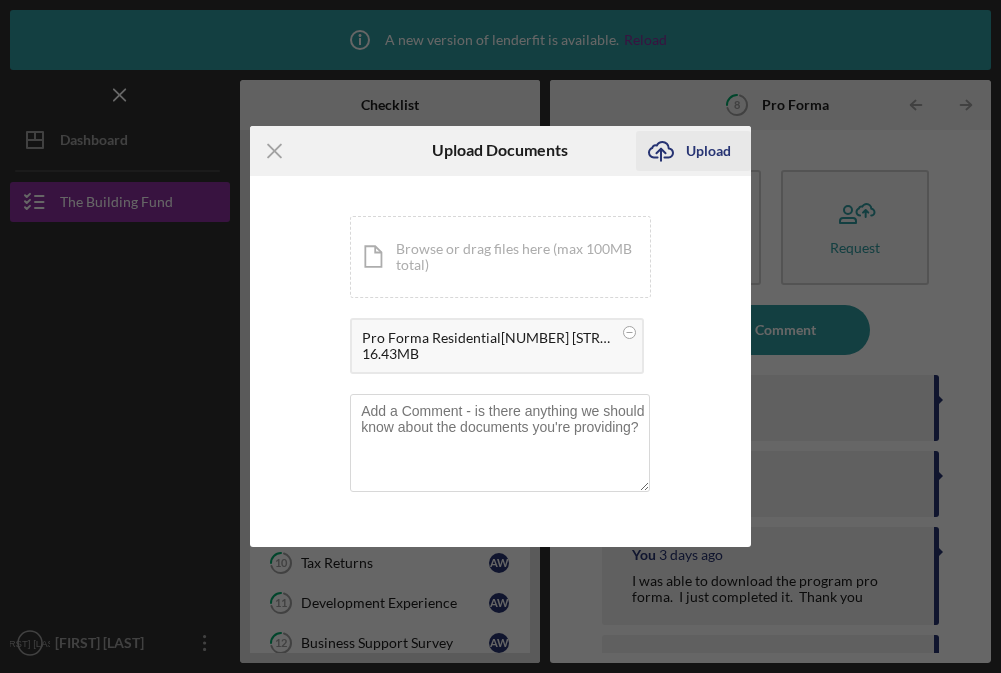 click on "Upload" at bounding box center [708, 151] 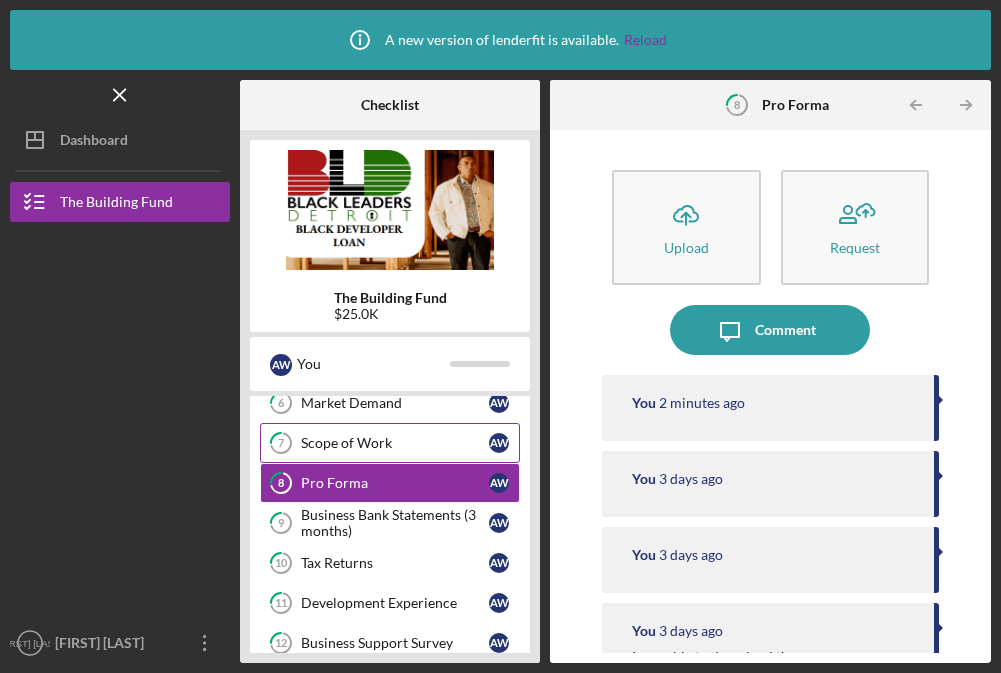 click on "Scope of Work" at bounding box center [395, 443] 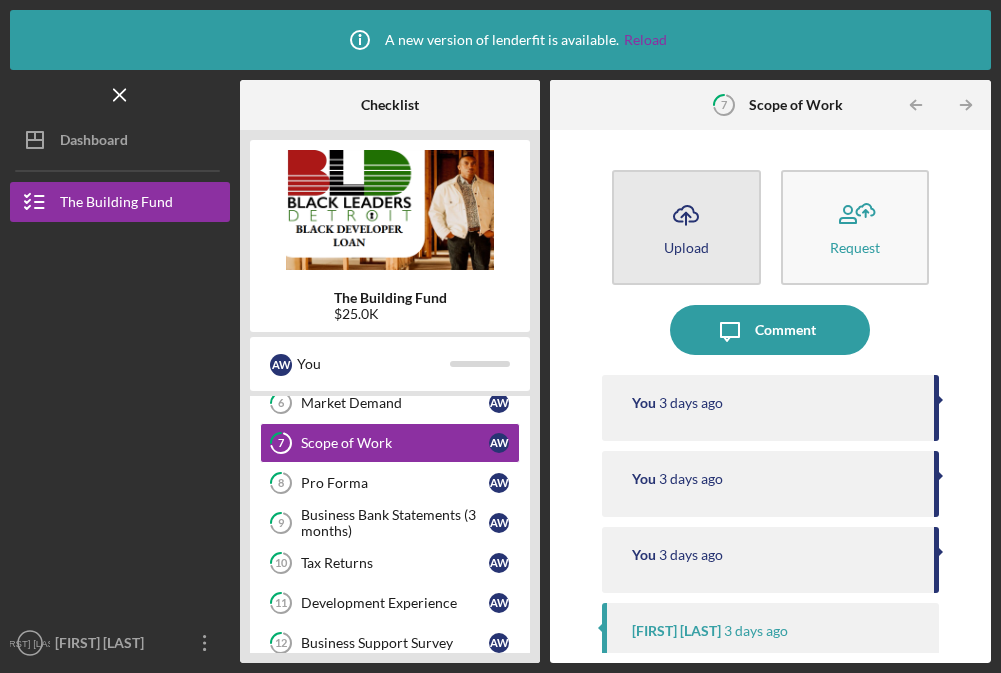 click on "Upload" at bounding box center [686, 247] 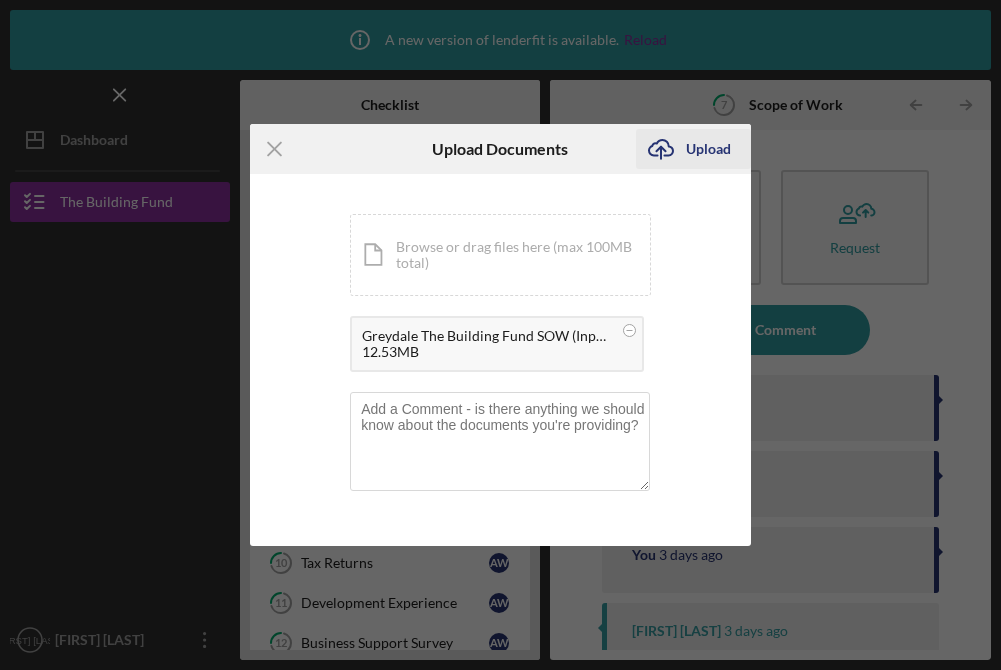 click on "Upload" at bounding box center [708, 149] 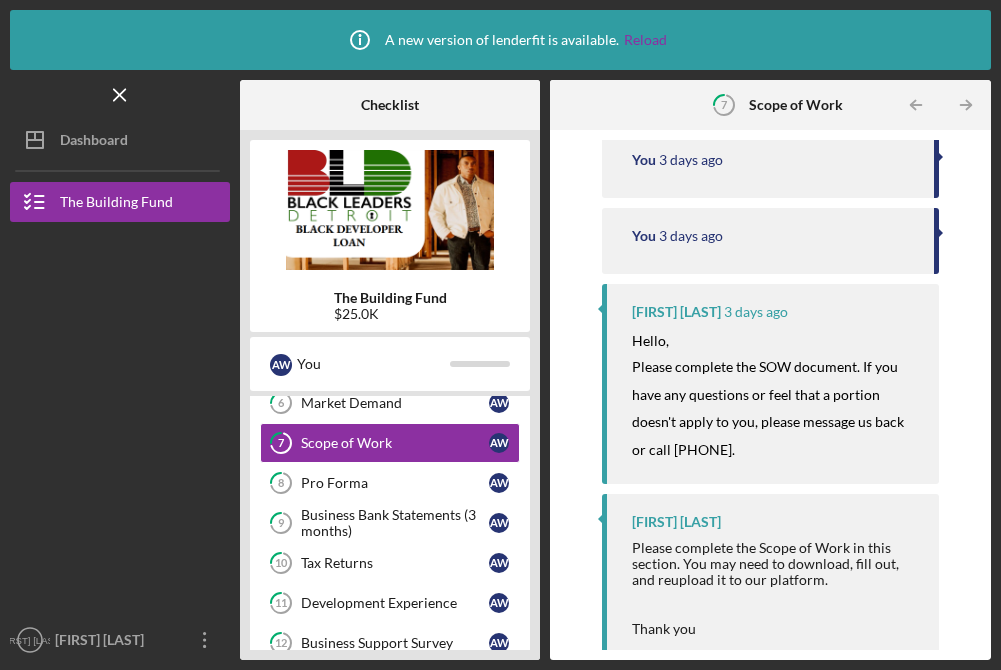 scroll, scrollTop: 457, scrollLeft: 0, axis: vertical 